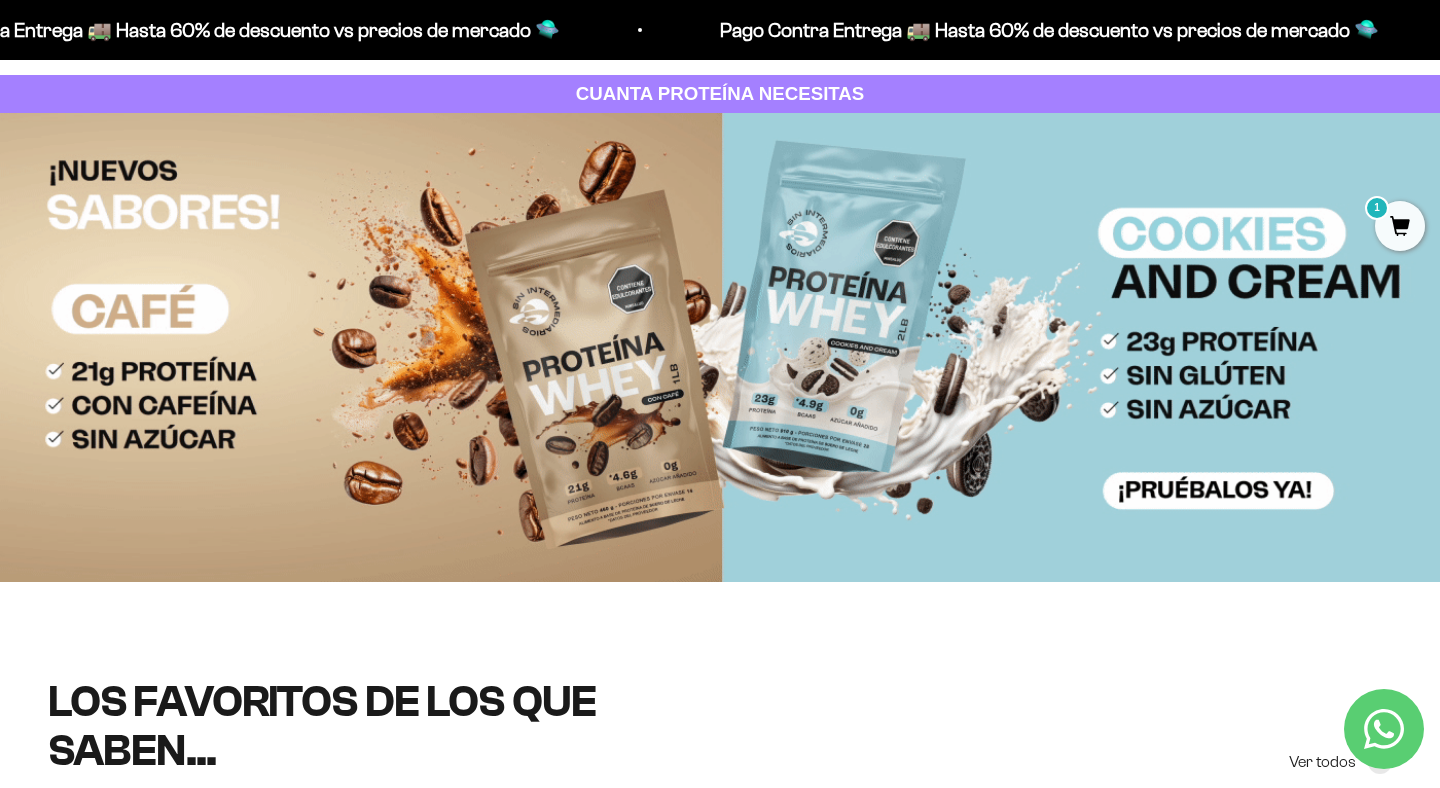 scroll, scrollTop: 0, scrollLeft: 0, axis: both 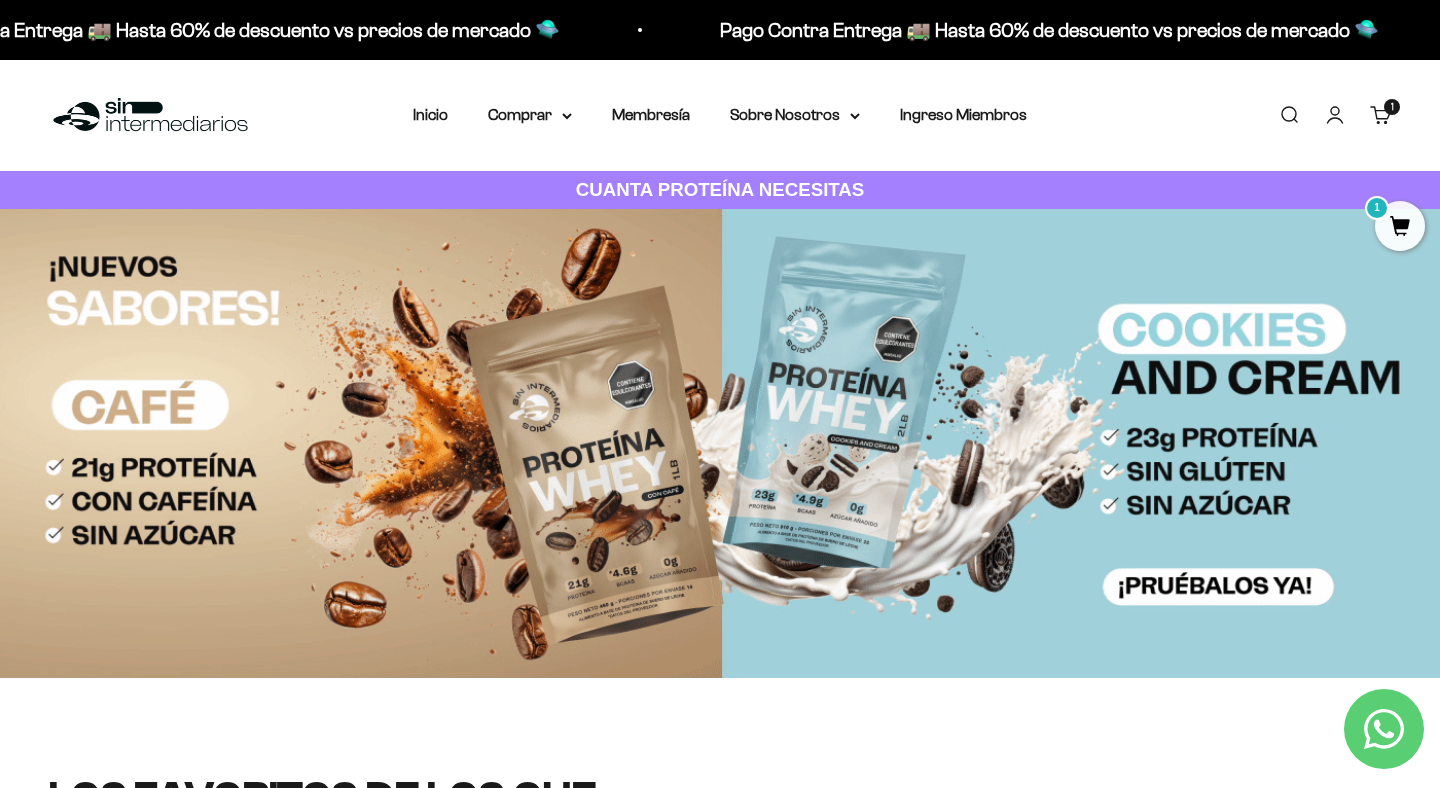 click on "Buscar" at bounding box center (1289, 115) 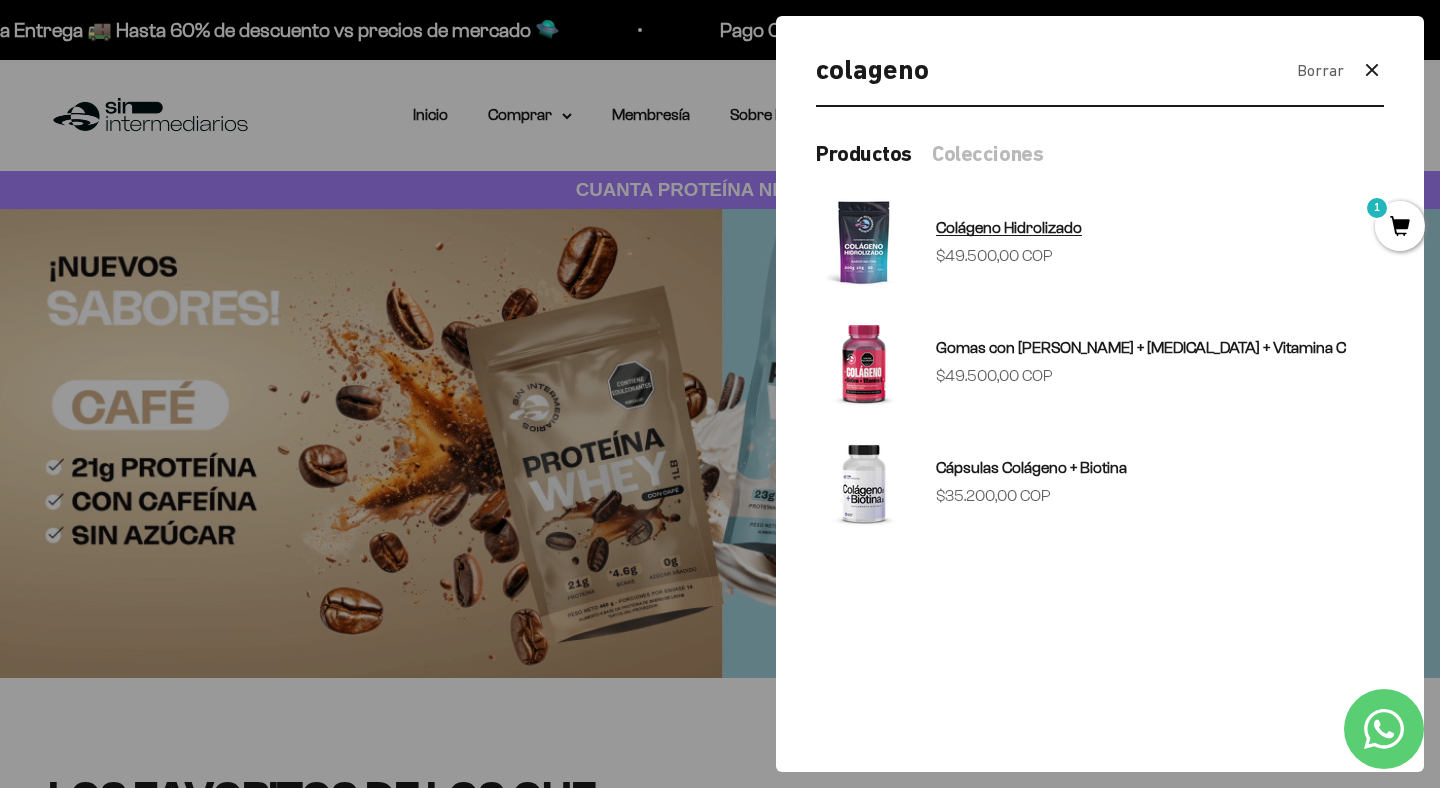 type on "colageno" 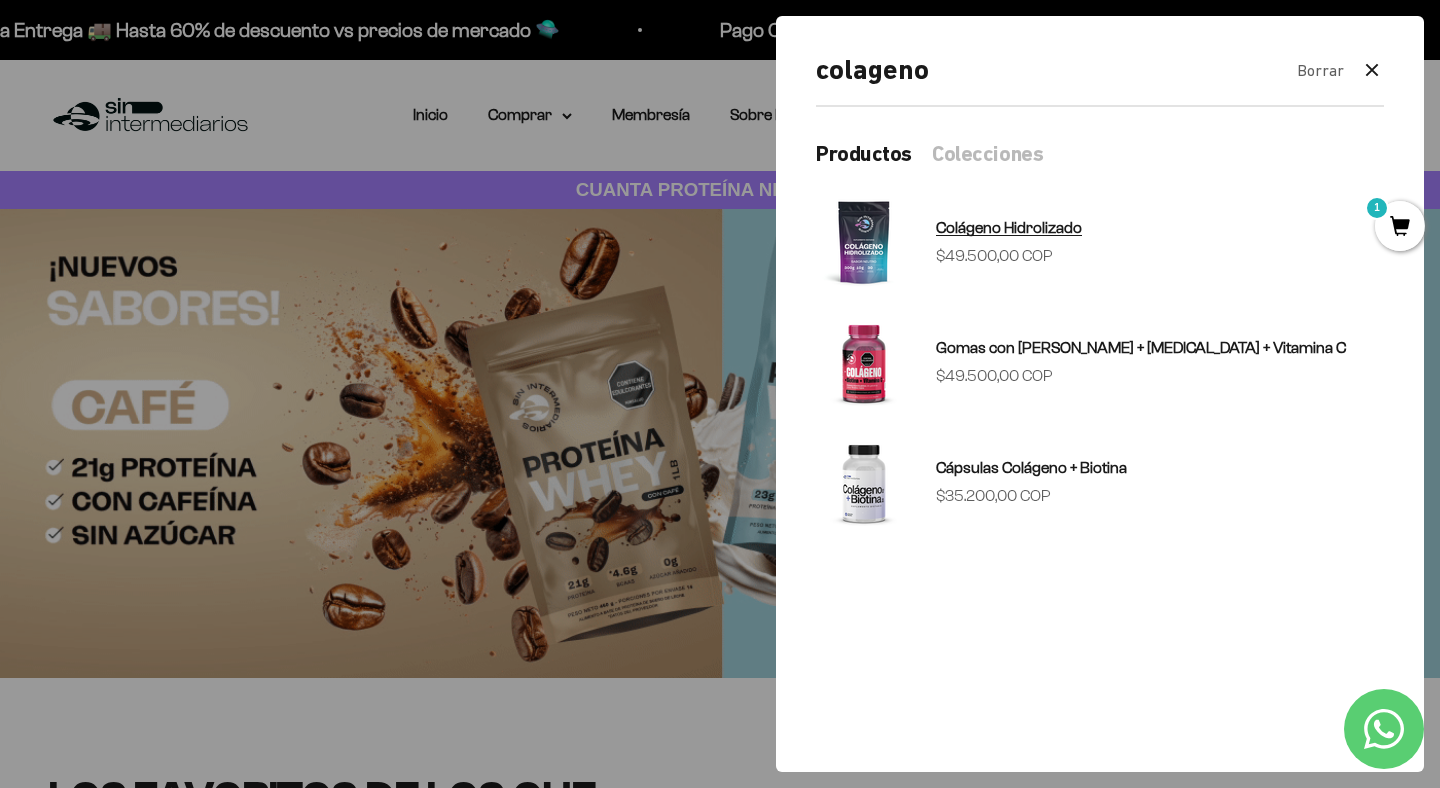 click on "Colágeno Hidrolizado" at bounding box center [1009, 228] 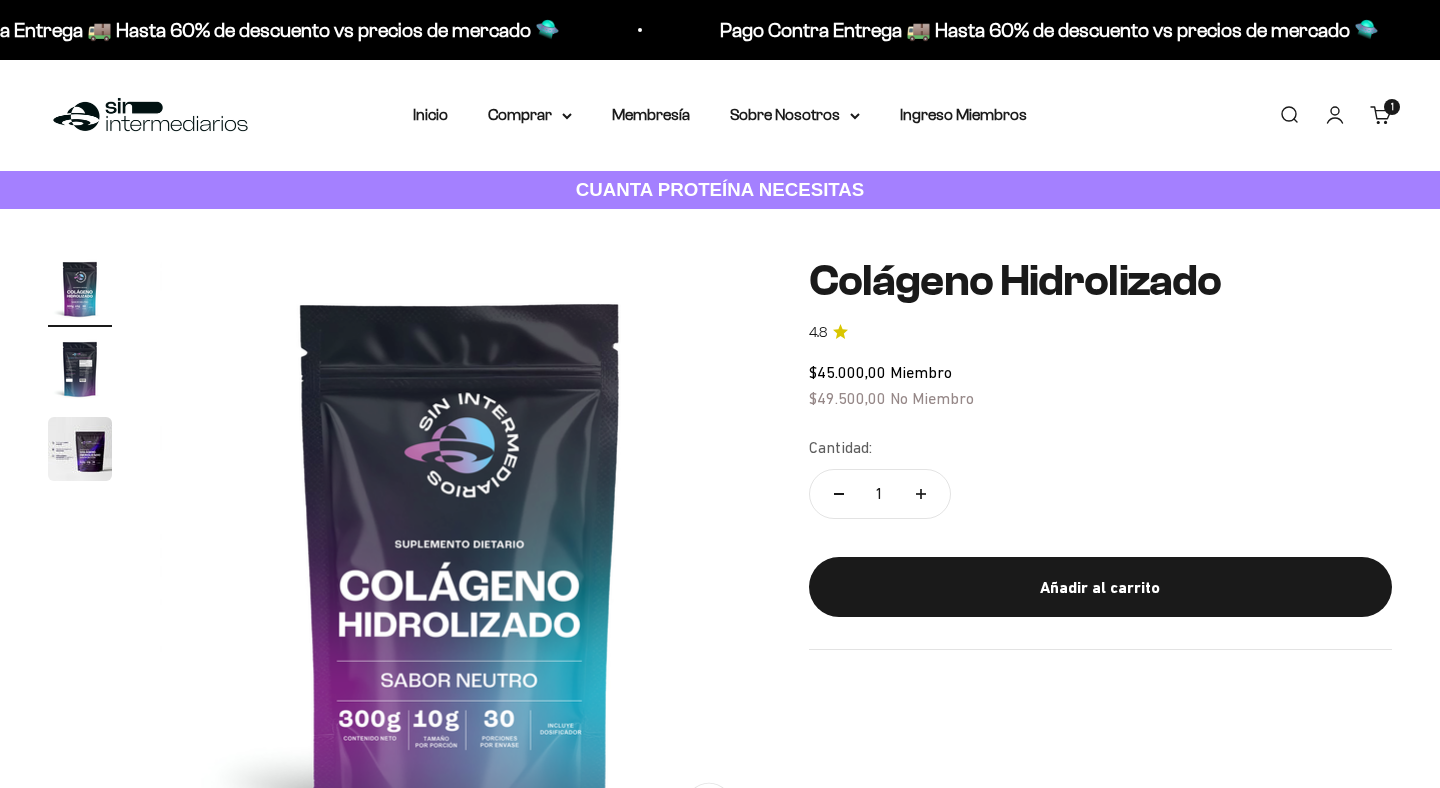 scroll, scrollTop: 0, scrollLeft: 0, axis: both 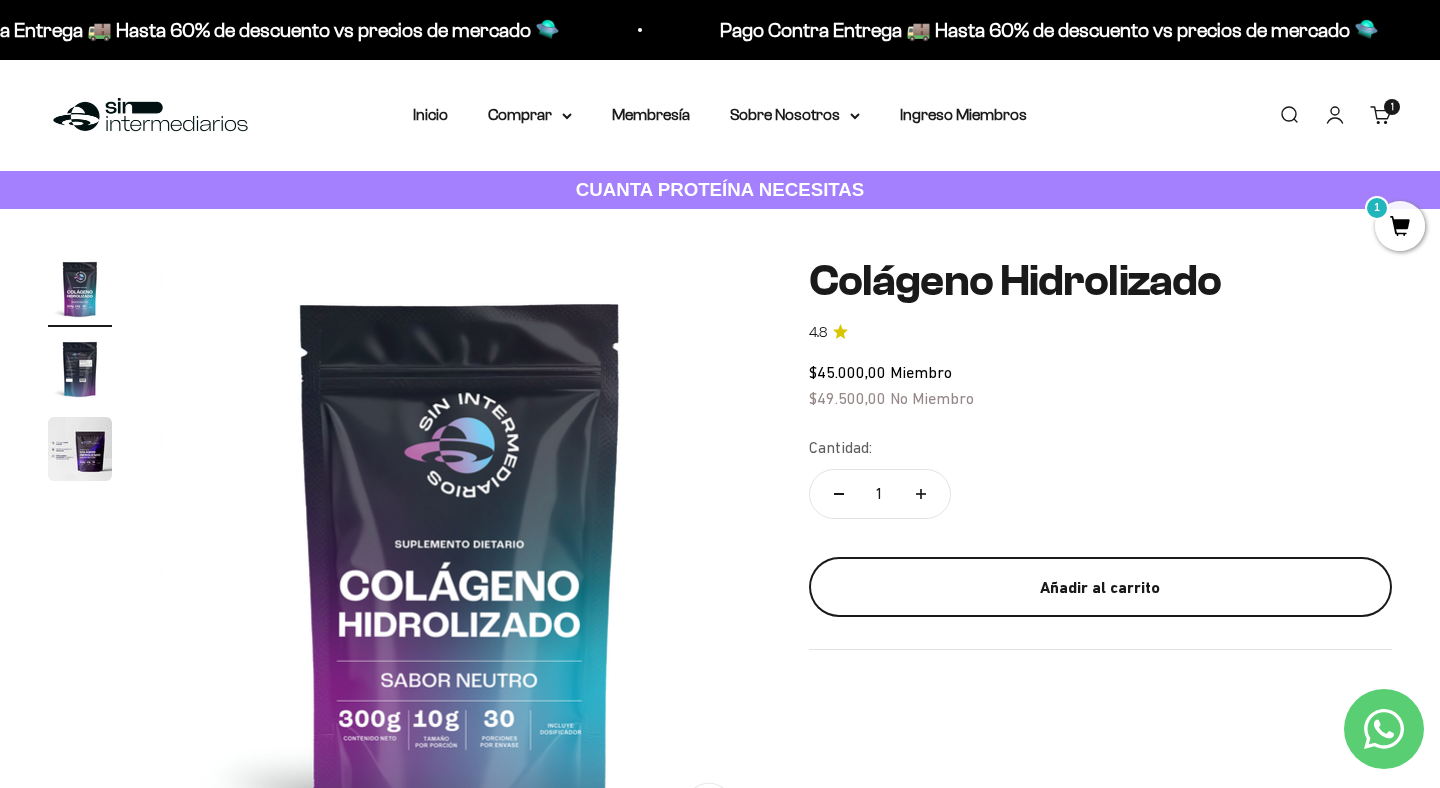 click on "Añadir al carrito" at bounding box center (1100, 588) 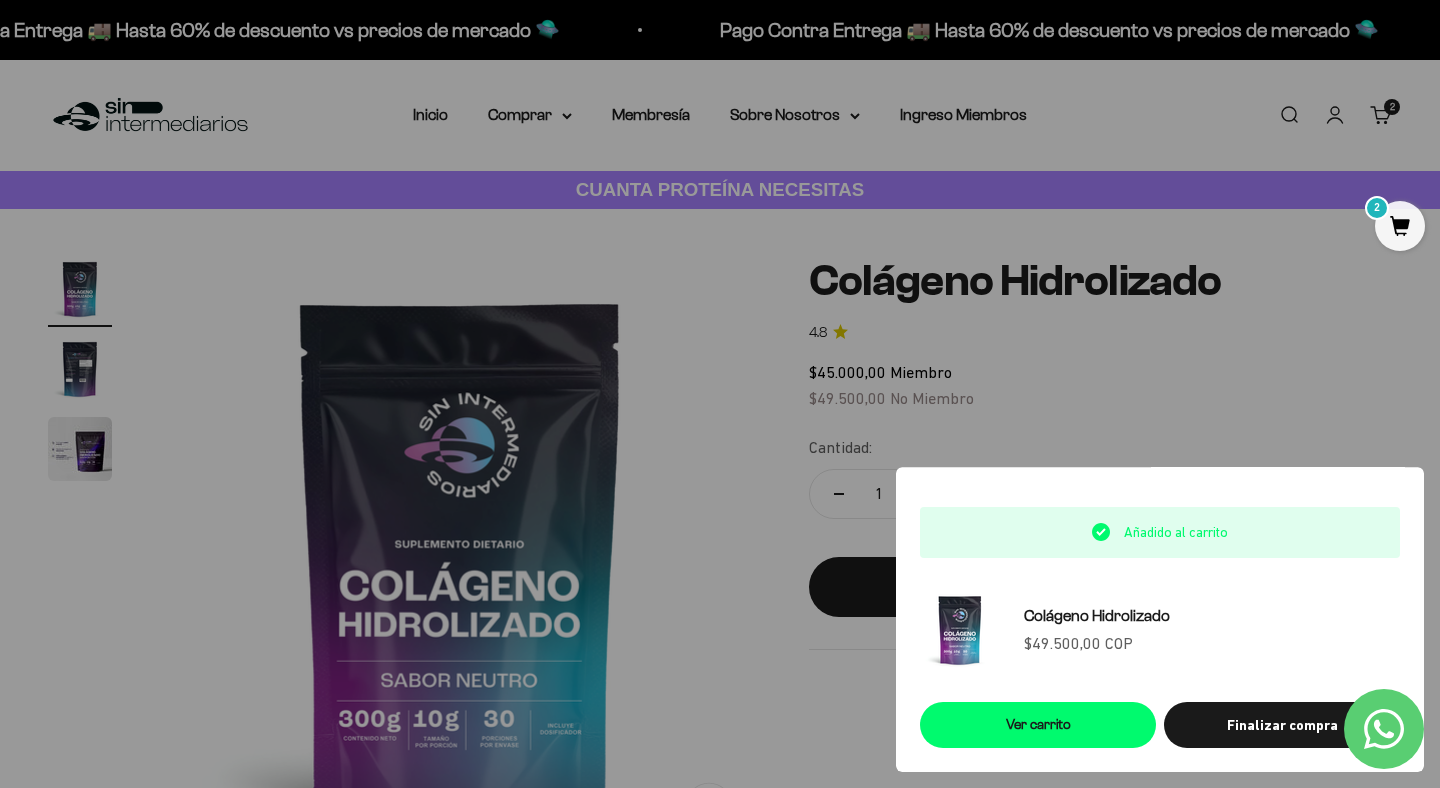 click at bounding box center (720, 394) 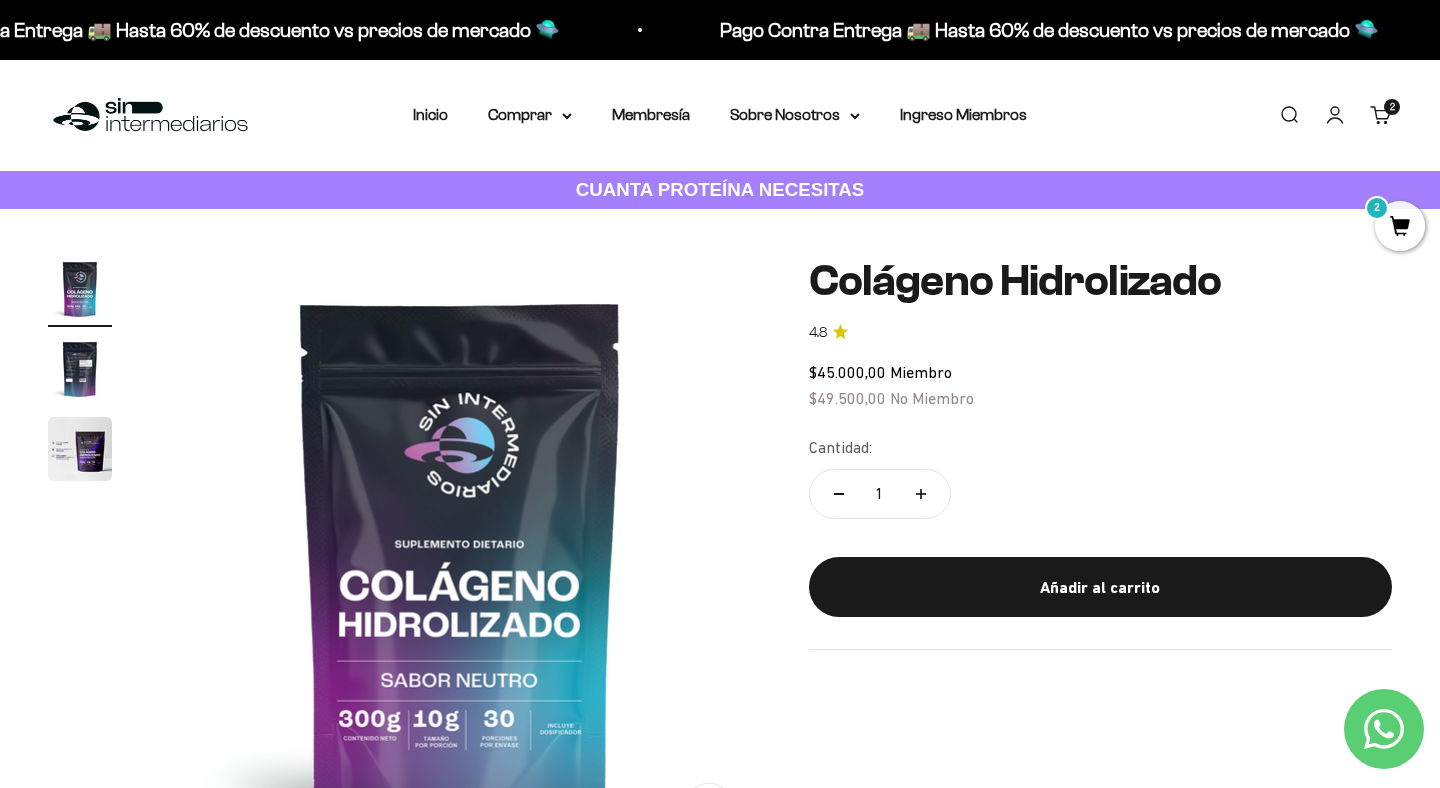 click on "Buscar" at bounding box center (1289, 115) 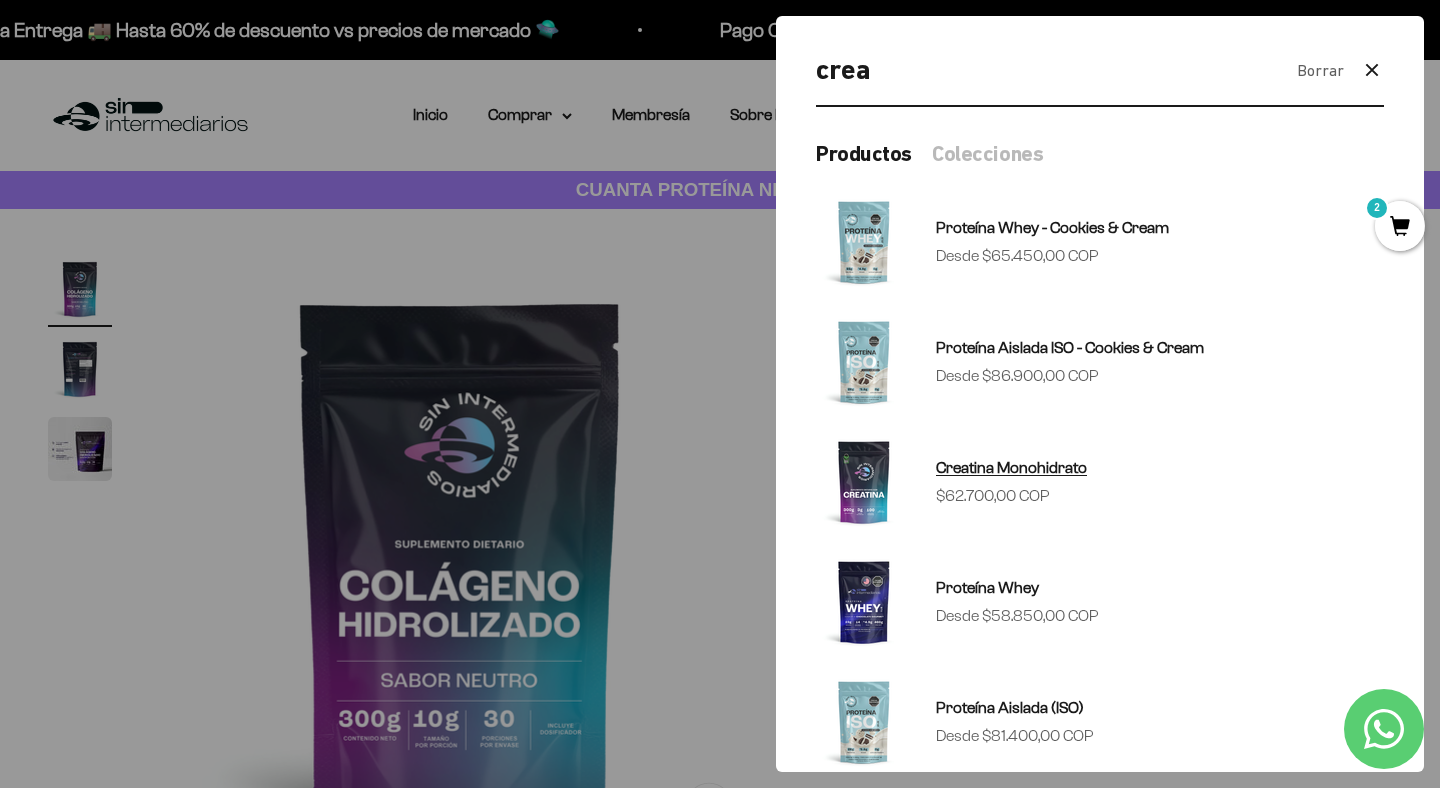 type on "crea" 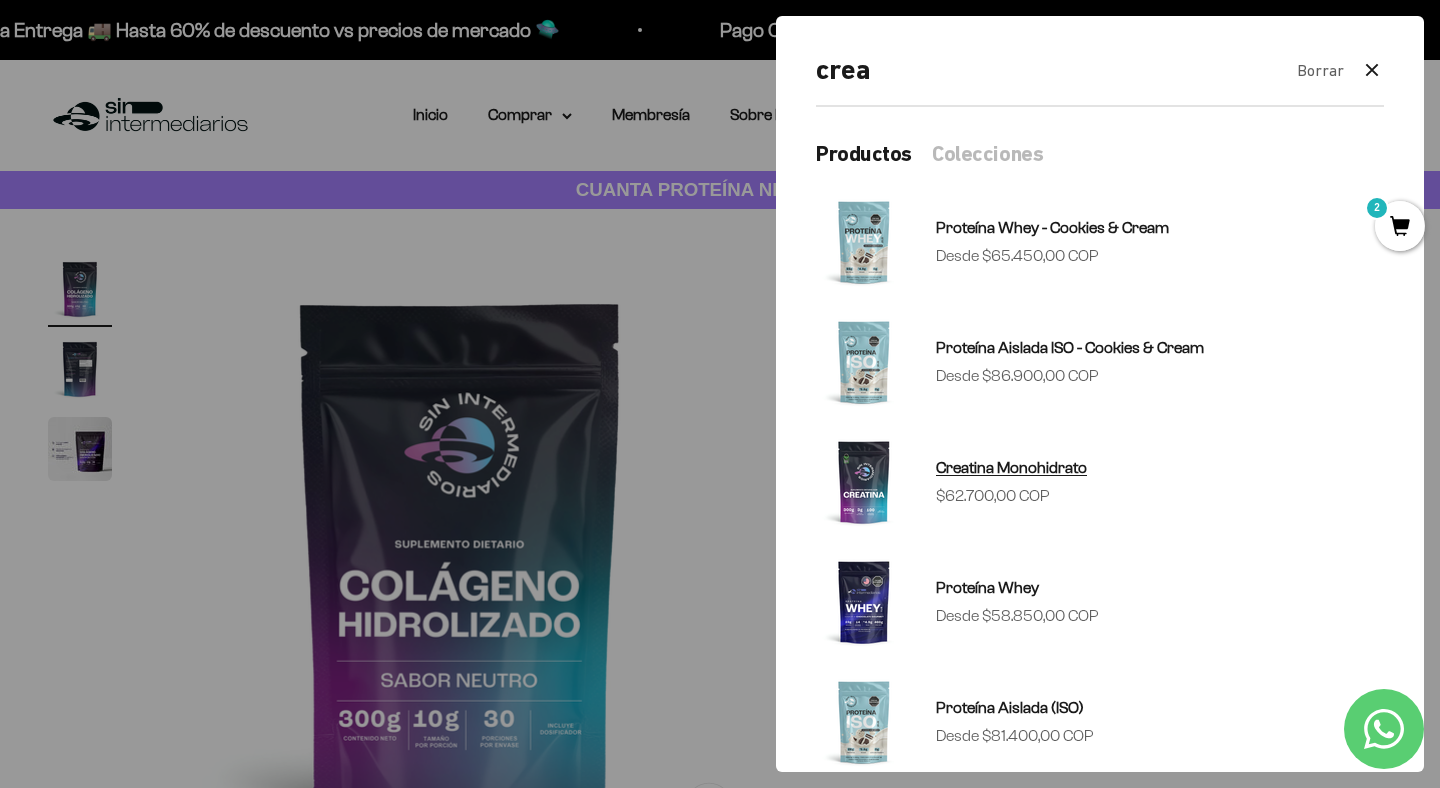 click on "Creatina Monohidrato" at bounding box center (1011, 468) 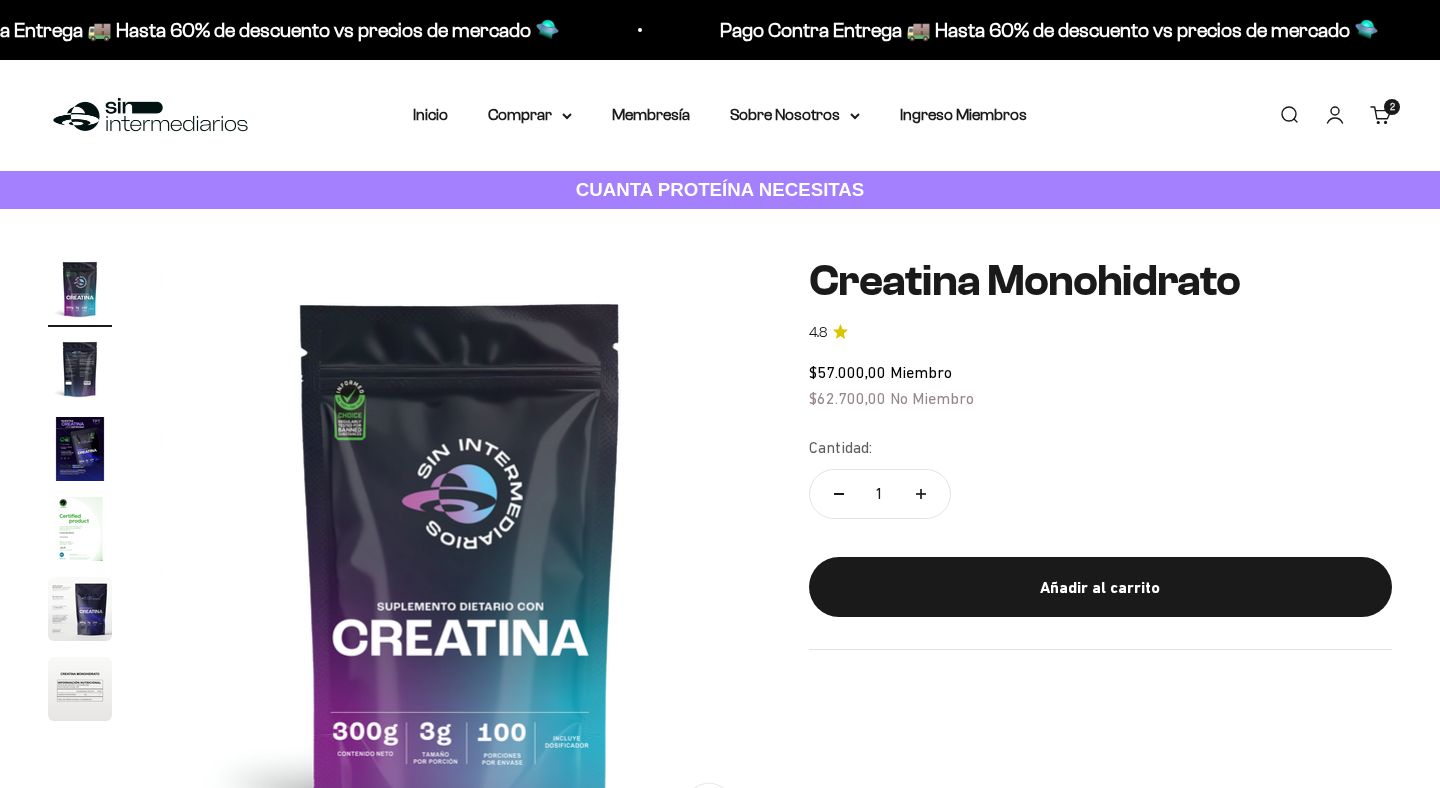 scroll, scrollTop: 0, scrollLeft: 0, axis: both 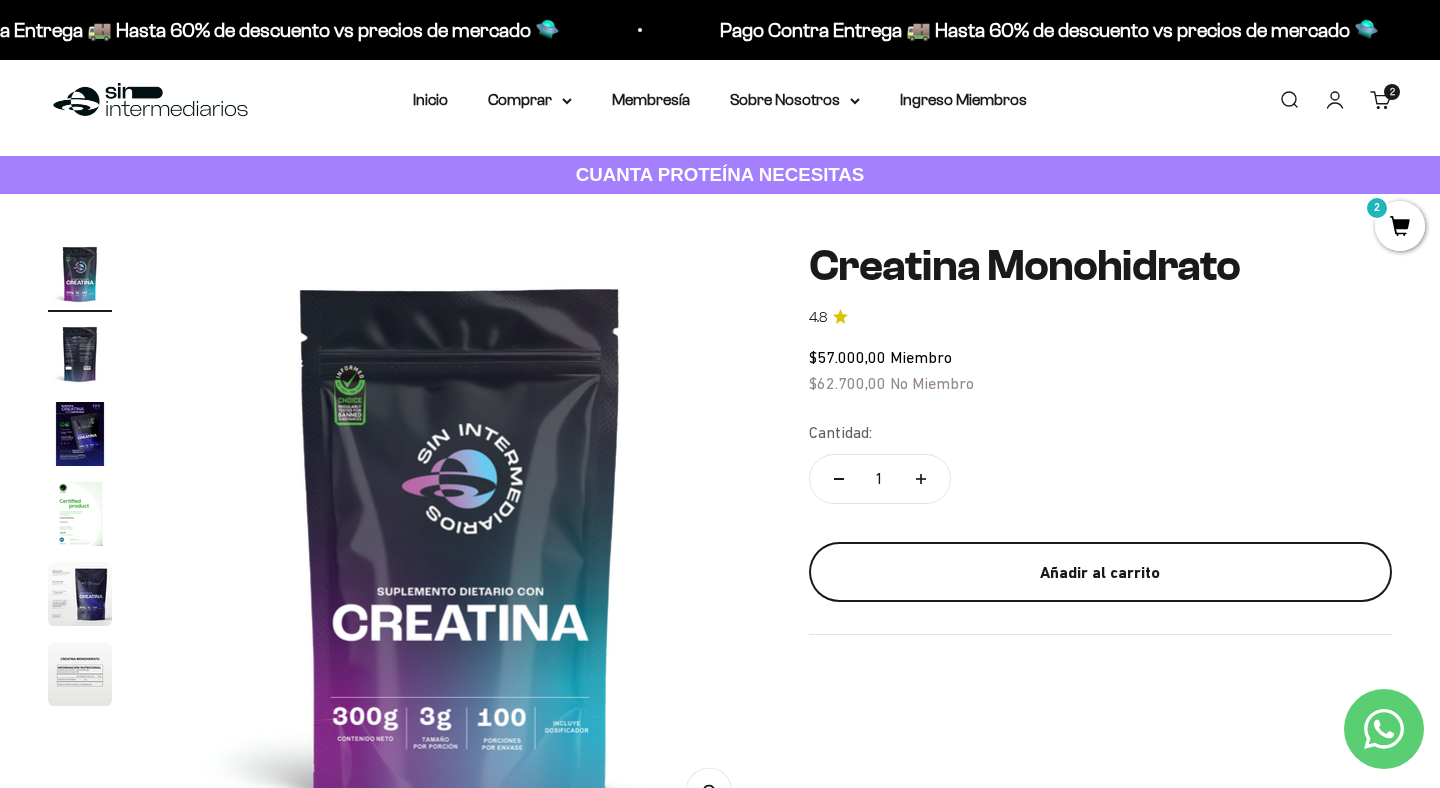 click on "Añadir al carrito" at bounding box center [1100, 573] 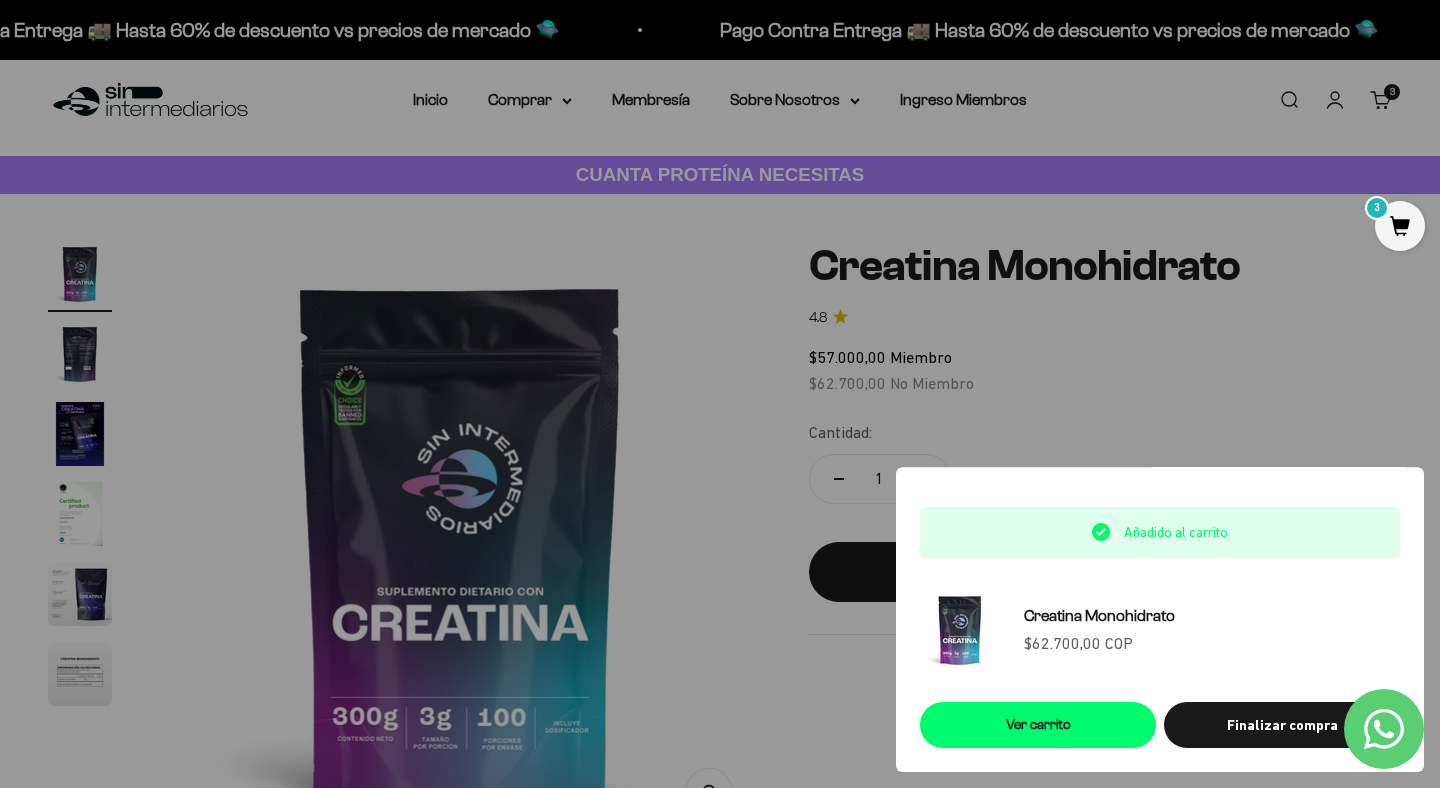 click on "3" at bounding box center (1400, 226) 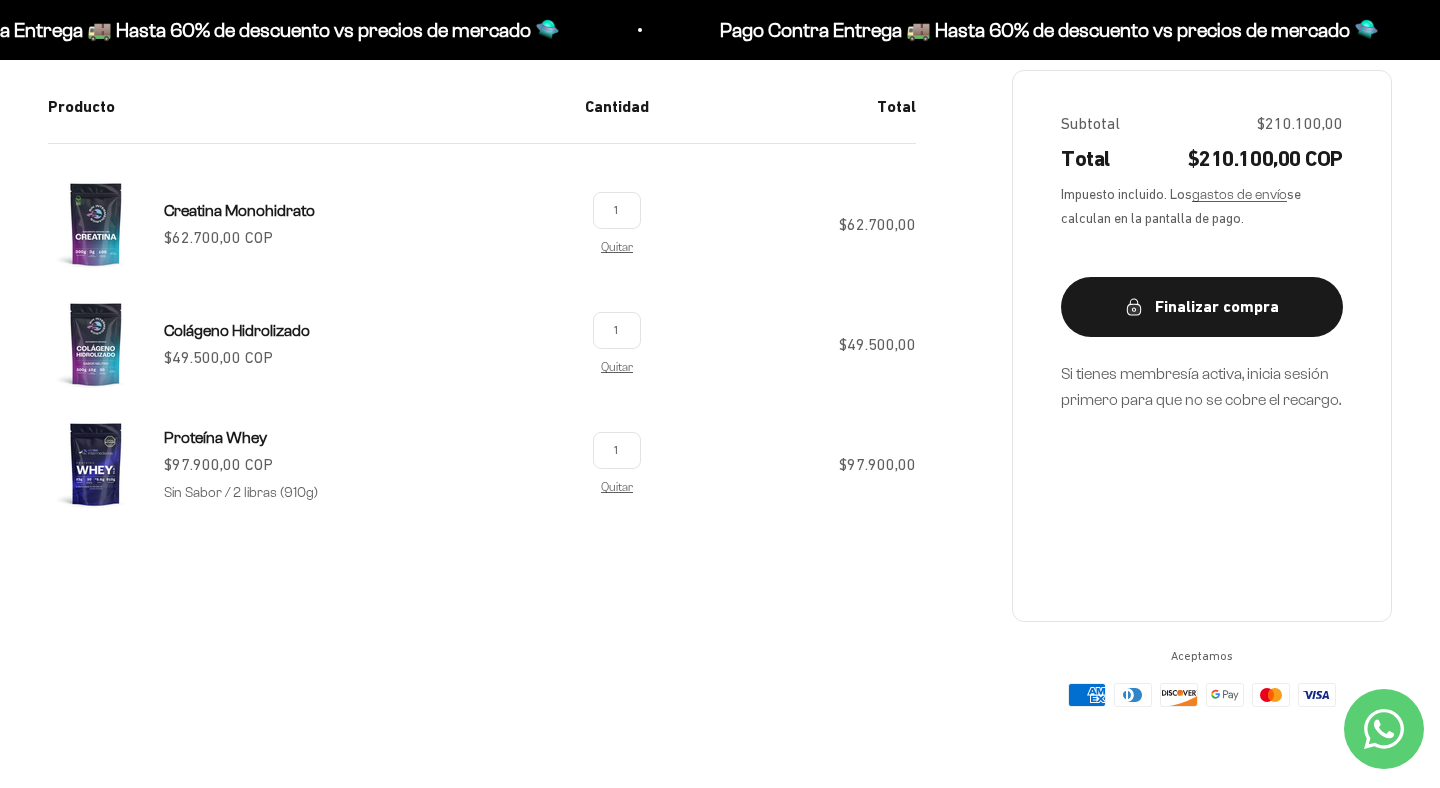 scroll, scrollTop: 383, scrollLeft: 0, axis: vertical 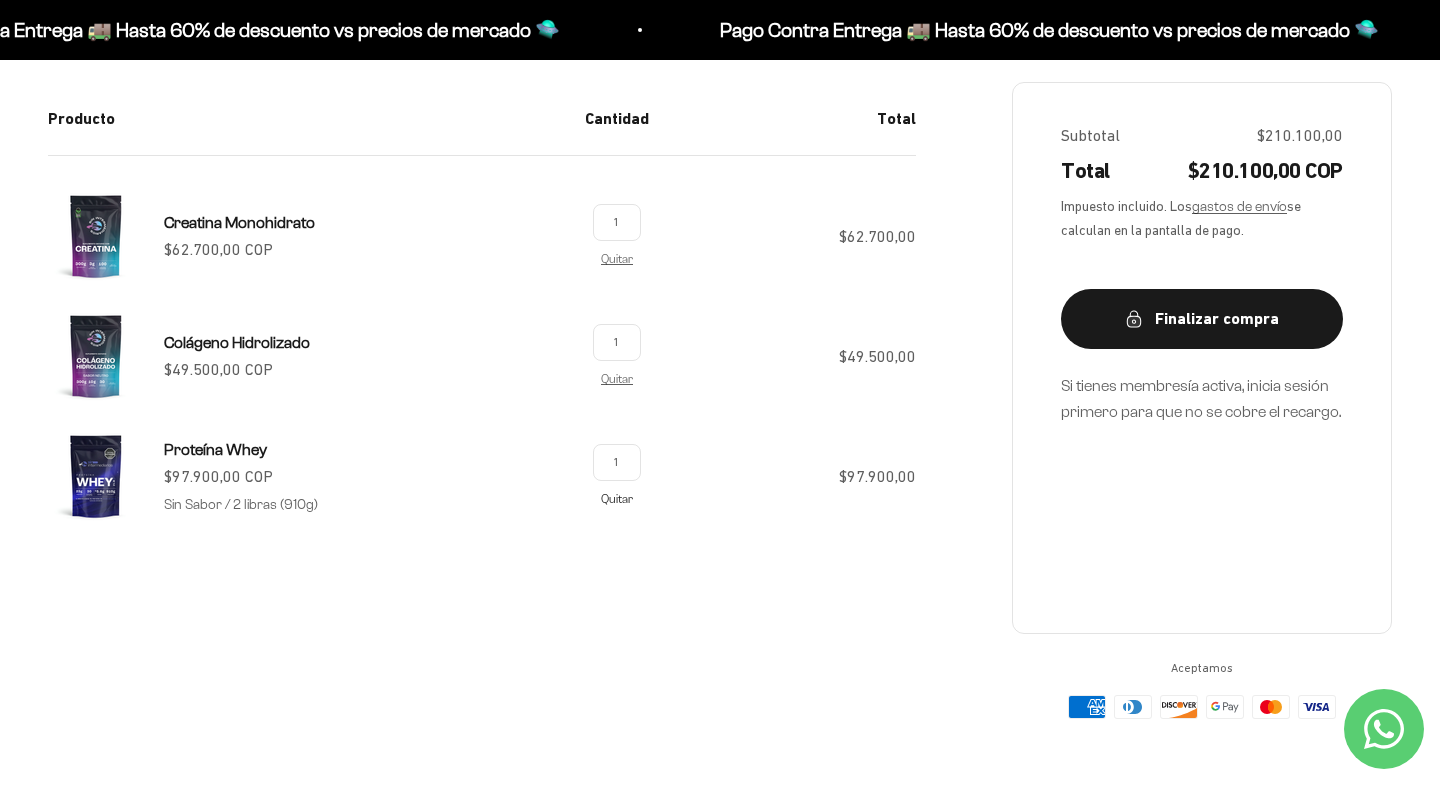 click on "Quitar" at bounding box center (617, 498) 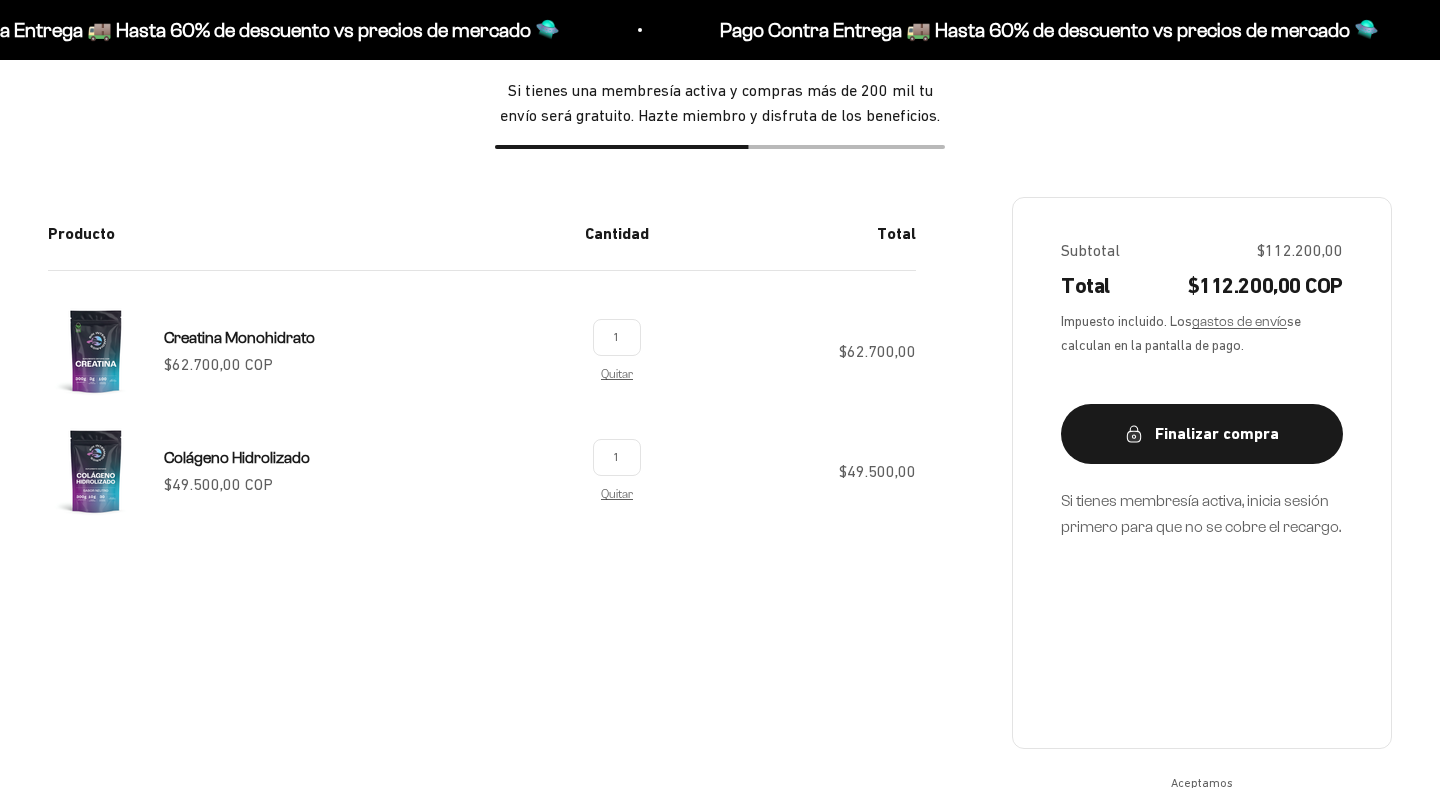 scroll, scrollTop: 267, scrollLeft: 0, axis: vertical 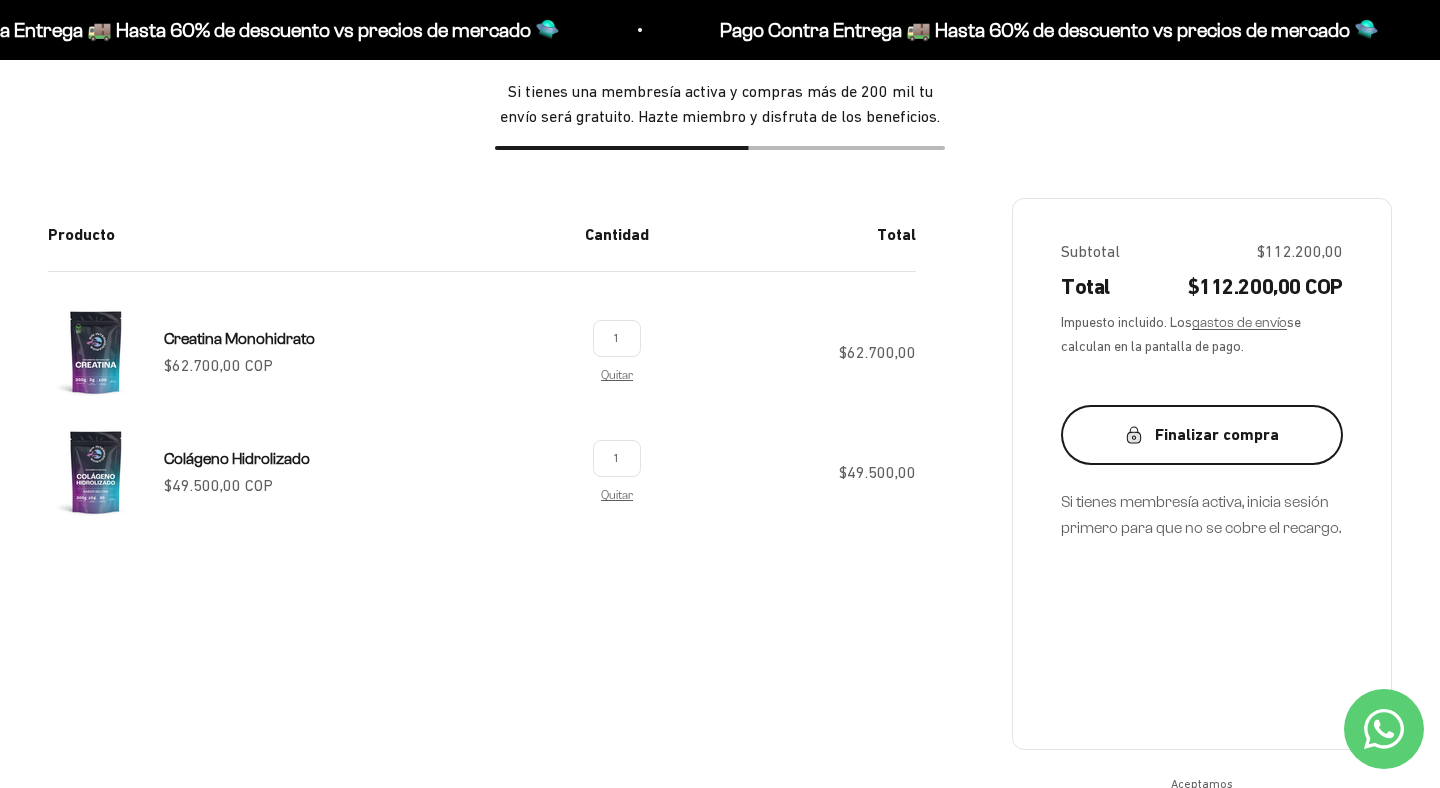 click on "Finalizar compra" at bounding box center (1202, 435) 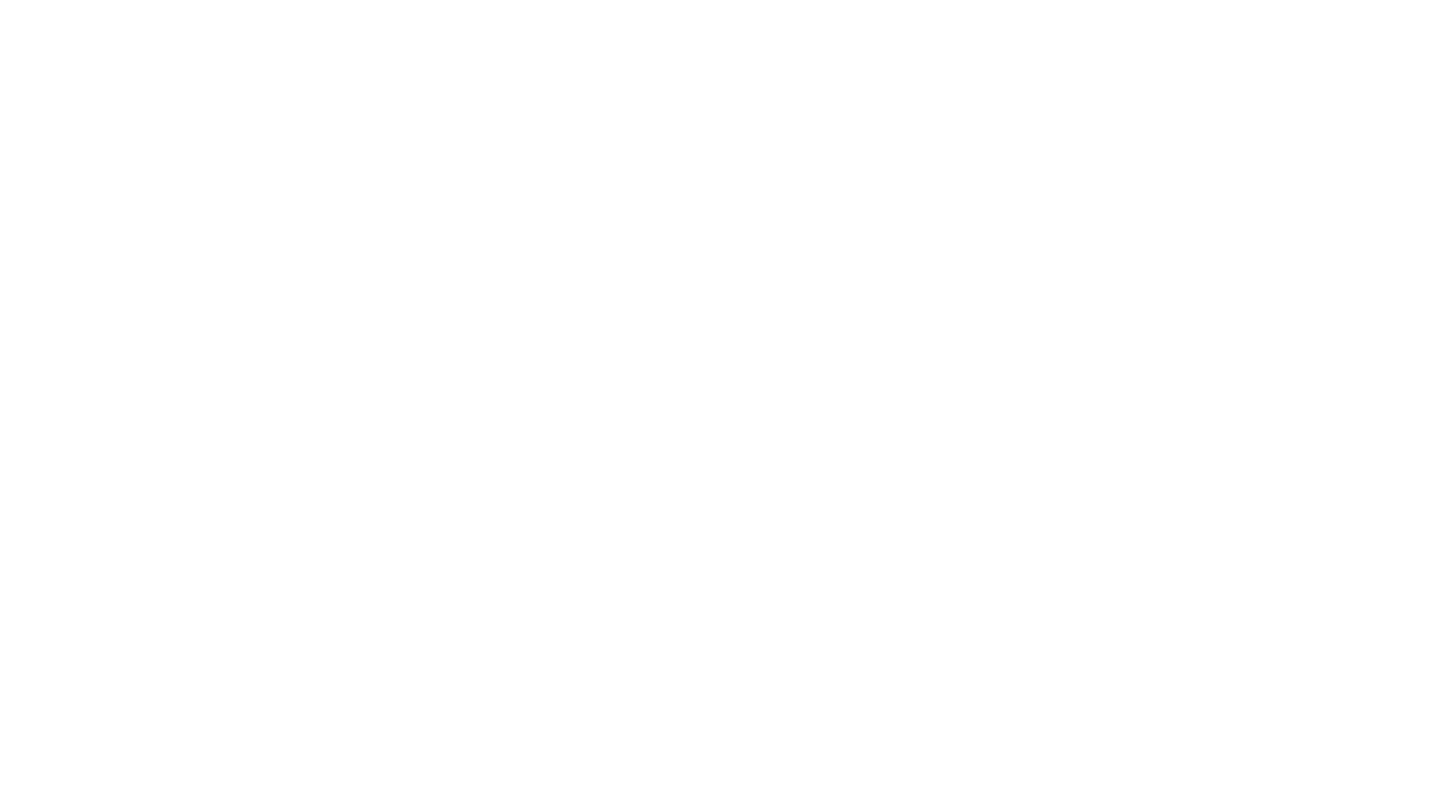 scroll, scrollTop: 0, scrollLeft: 0, axis: both 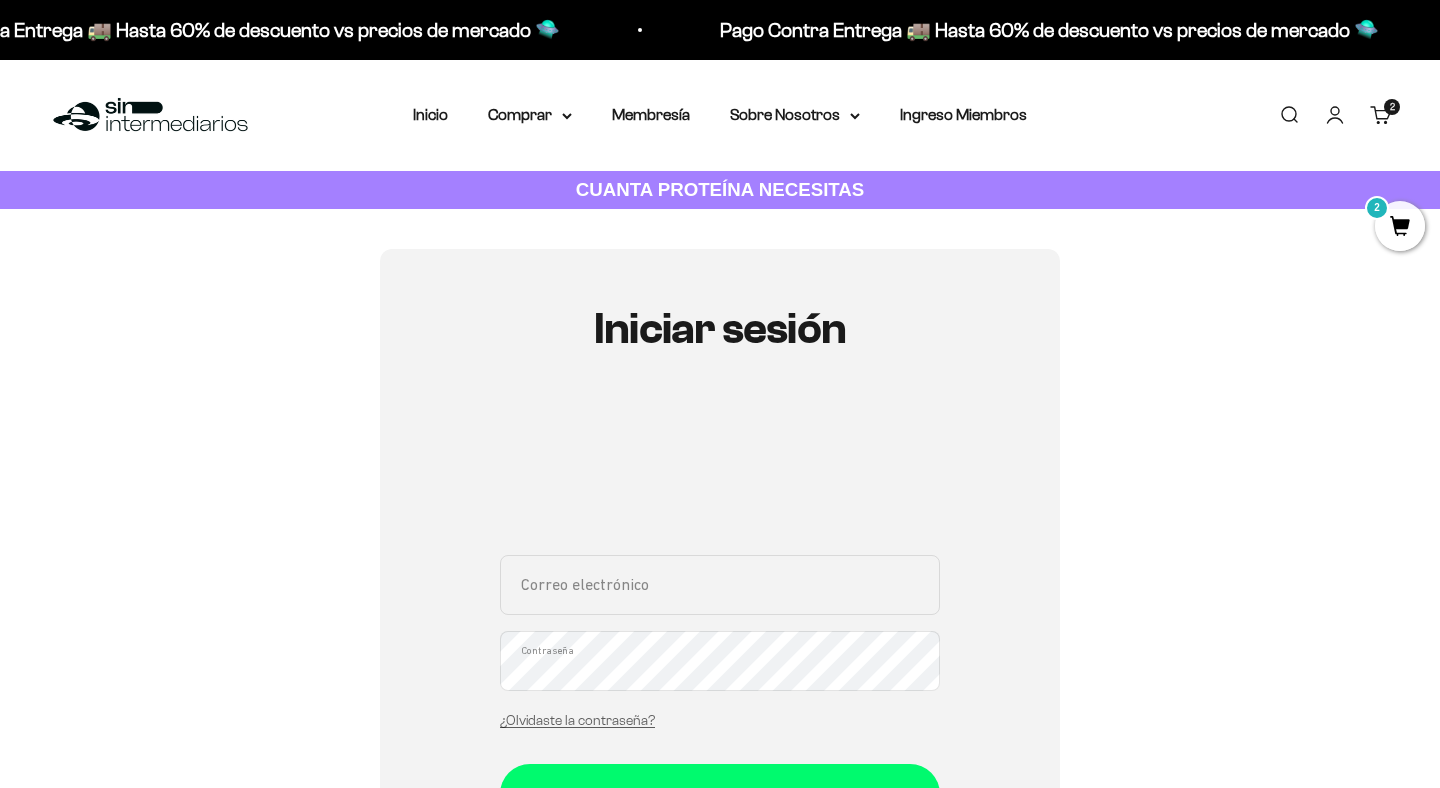click on "Correo electrónico" at bounding box center (720, 585) 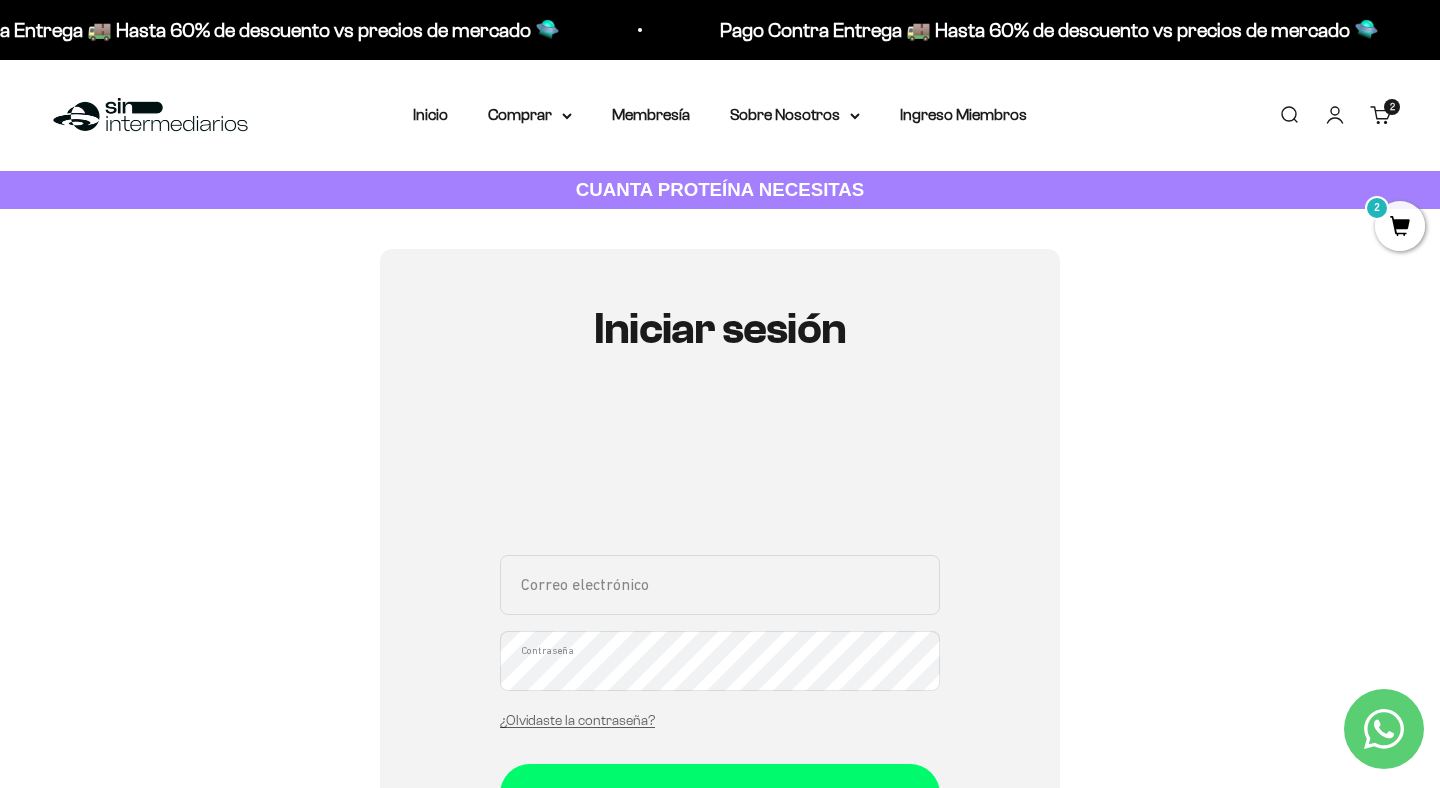 type on "[EMAIL_ADDRESS][DOMAIN_NAME]" 